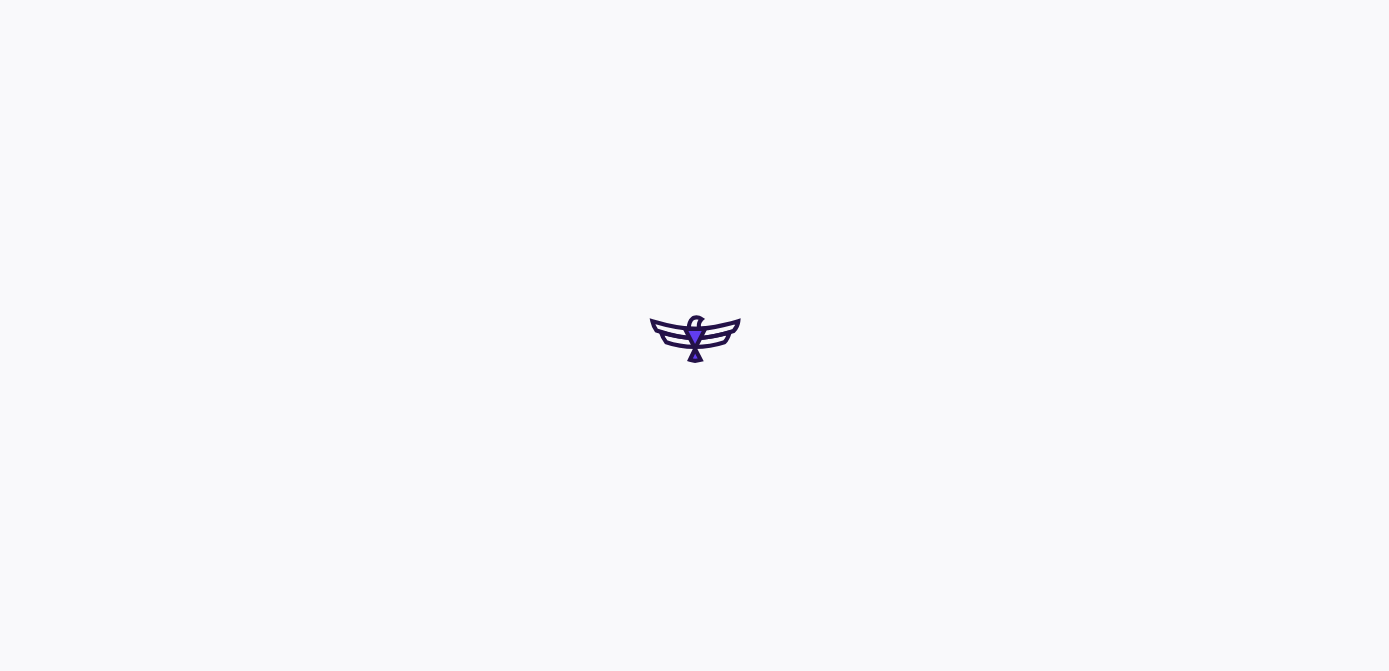 scroll, scrollTop: 0, scrollLeft: 0, axis: both 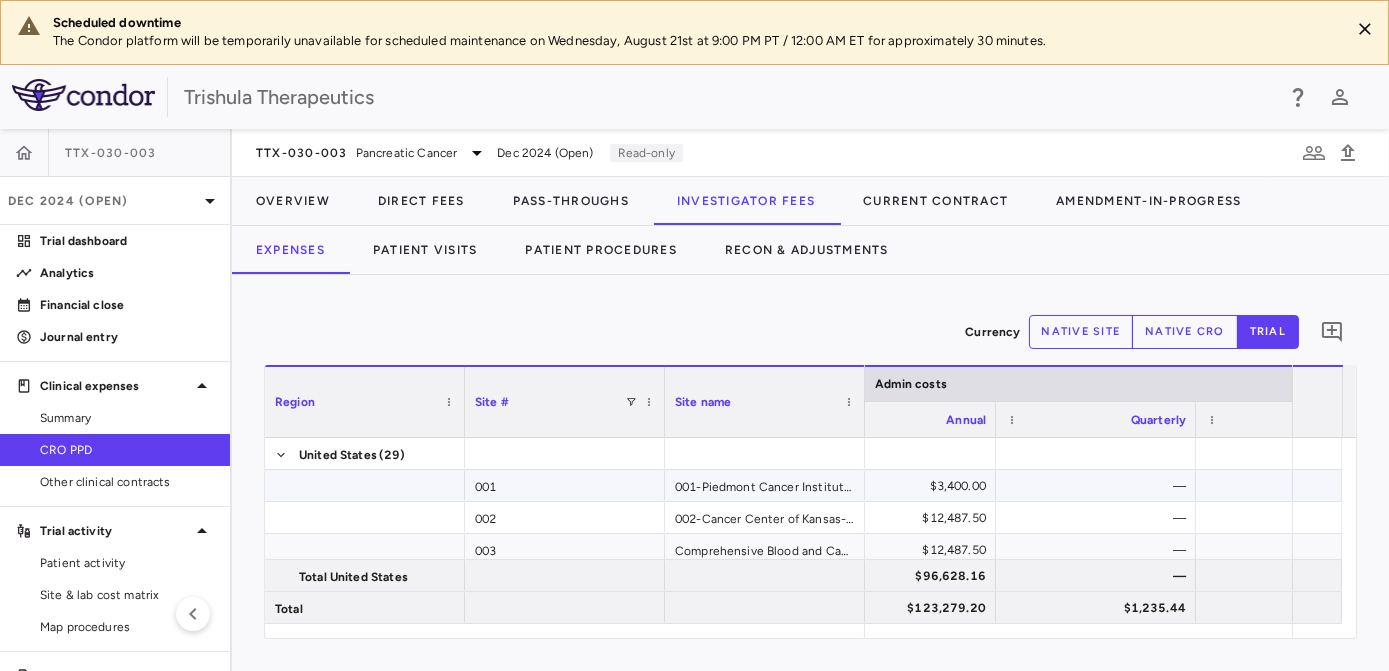 click on "$3,400.00" at bounding box center [900, 486] 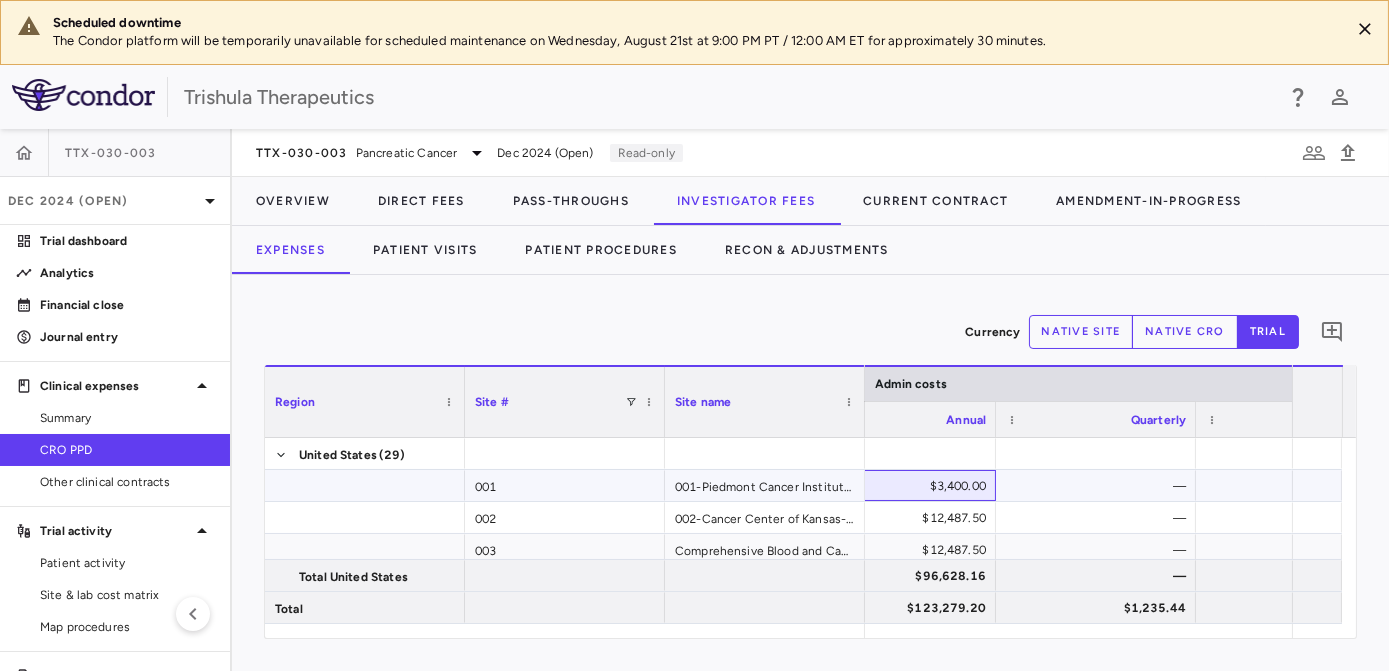 click on "$3,400.00" at bounding box center (900, 486) 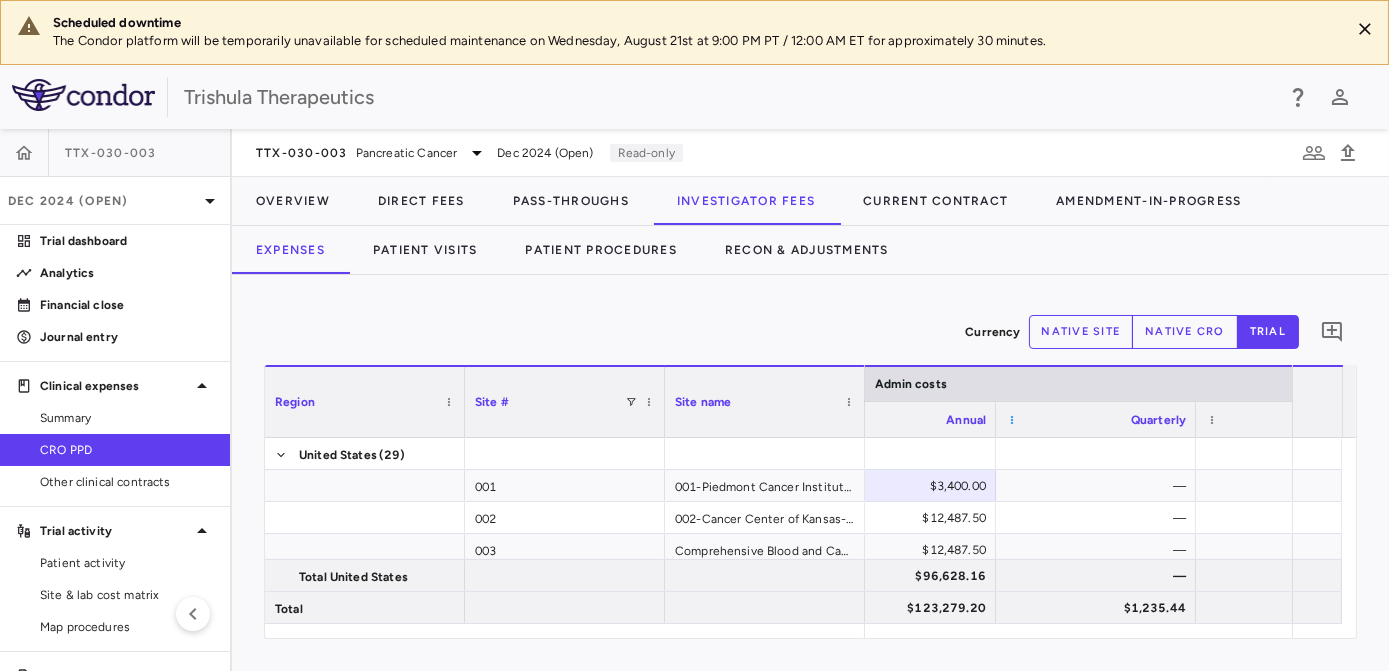 click at bounding box center [1012, 420] 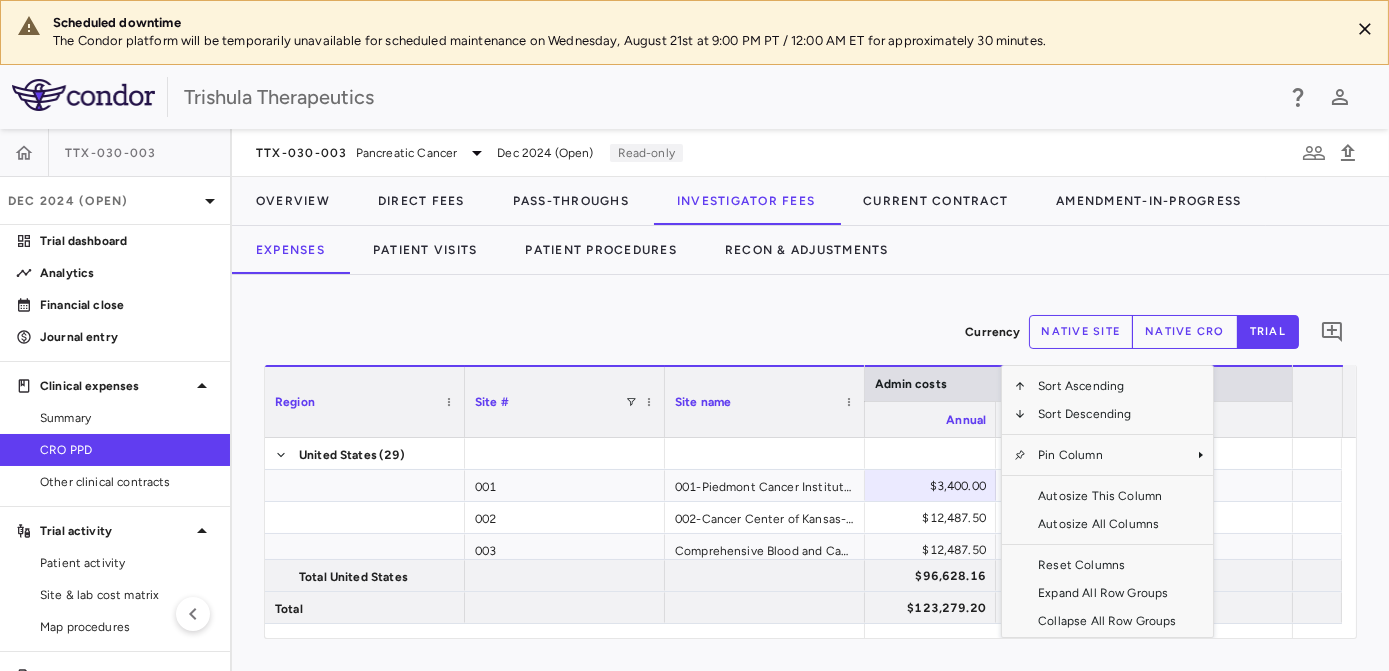 click on "Annual" at bounding box center (905, 419) 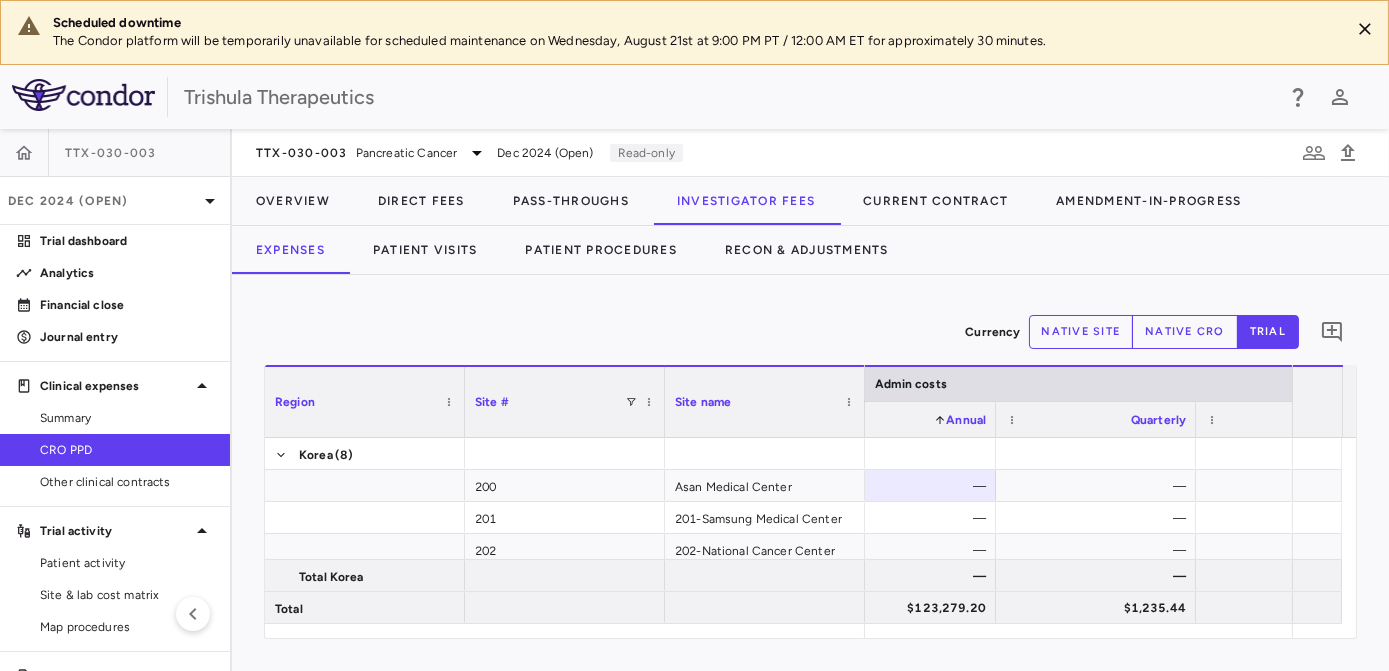 click on "Annual" at bounding box center (966, 420) 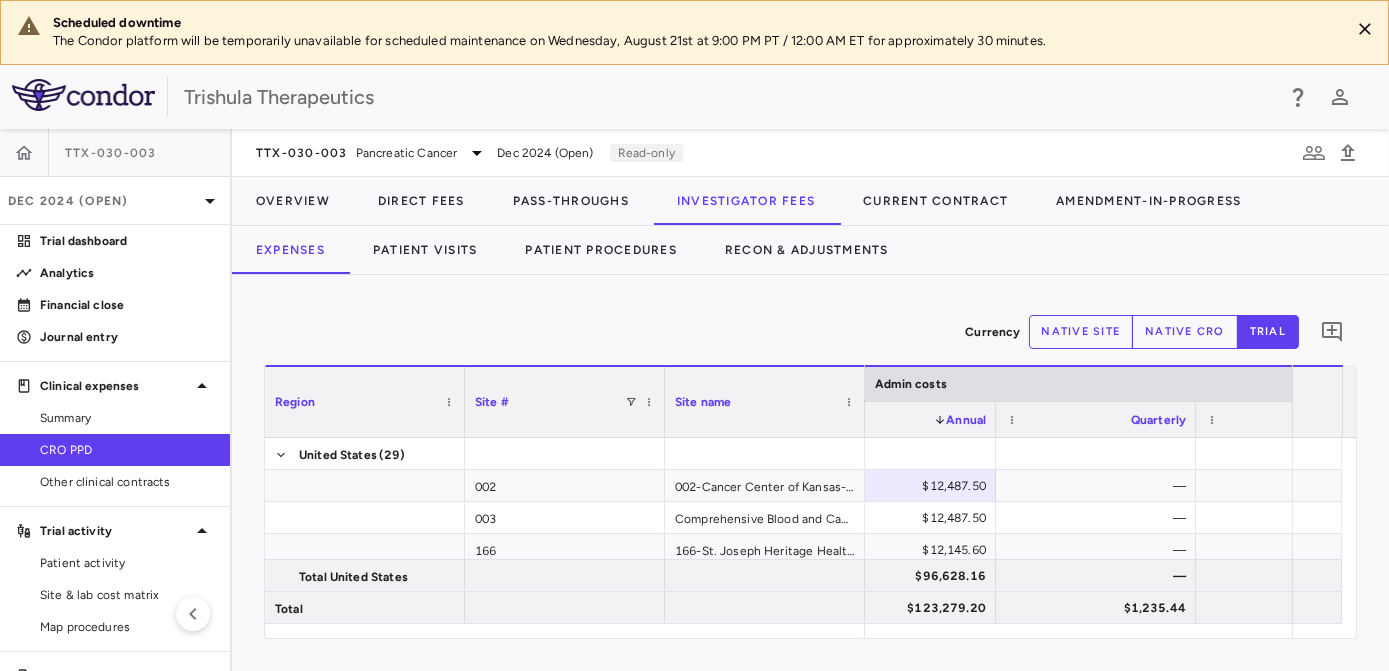 click on "Region" at bounding box center (356, 402) 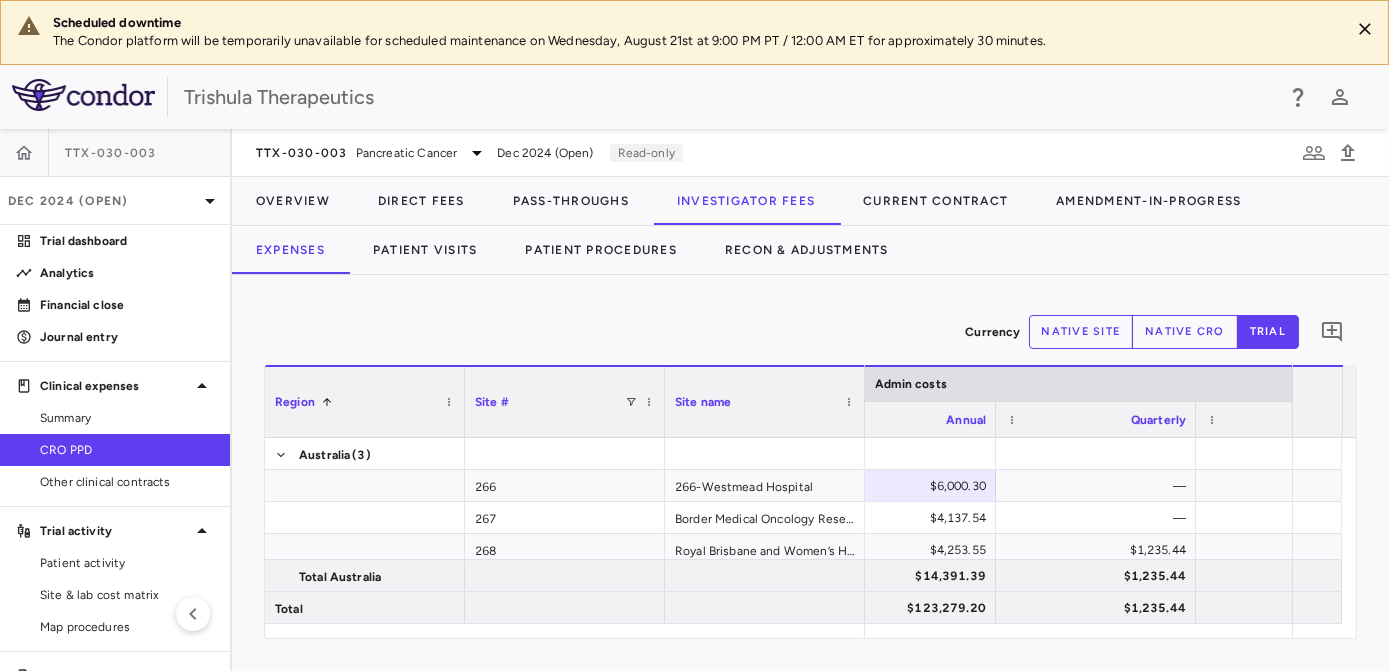 click on "Region
1" at bounding box center (356, 402) 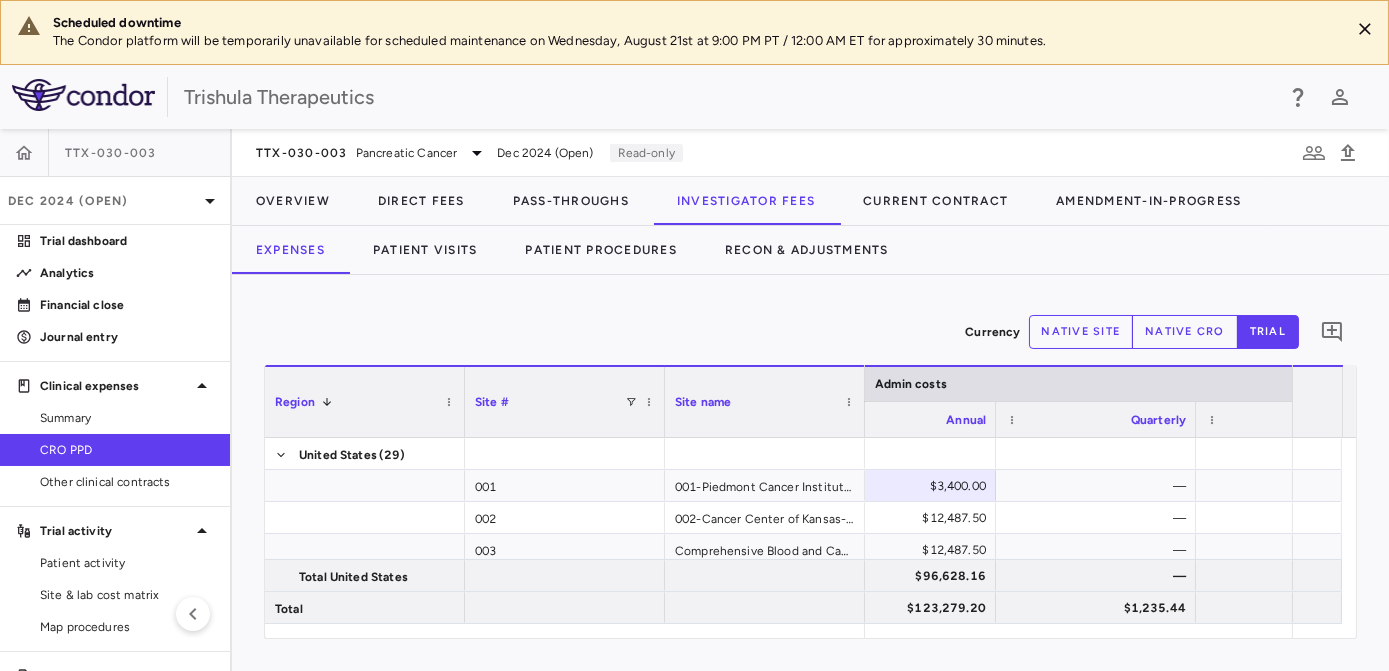 scroll, scrollTop: 0, scrollLeft: 28033, axis: horizontal 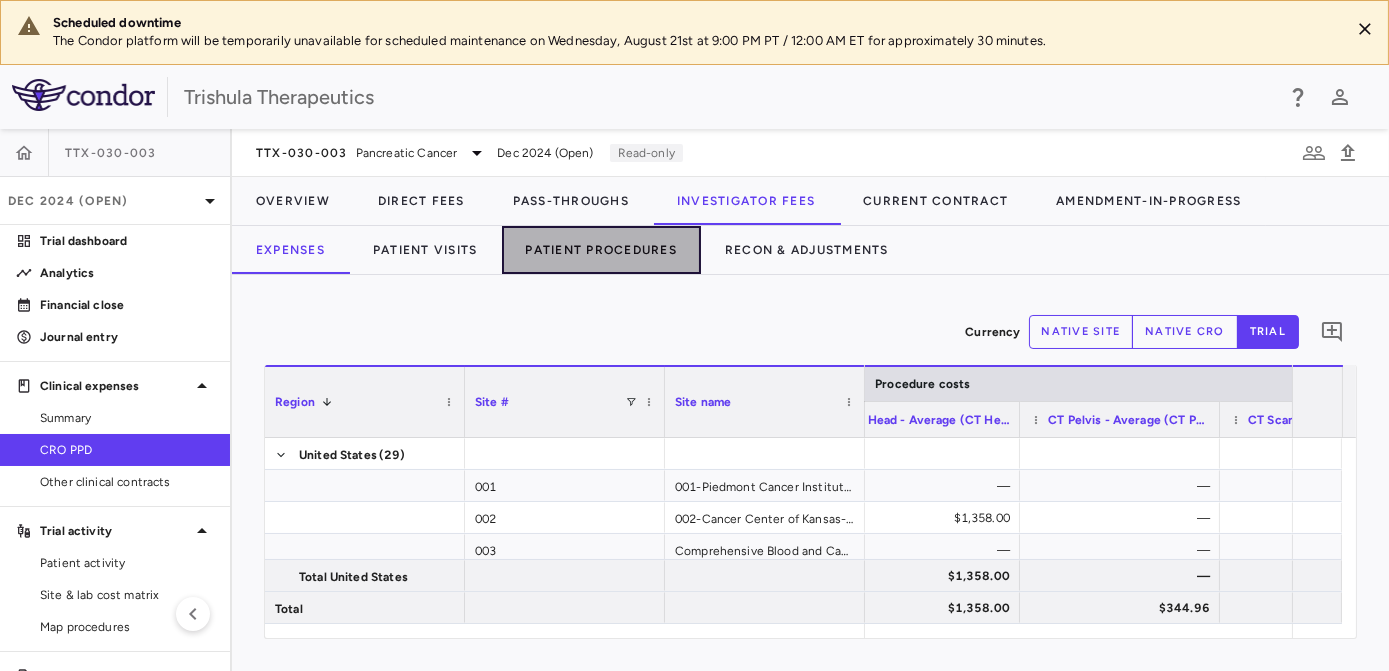 click on "Patient Procedures" at bounding box center [602, 250] 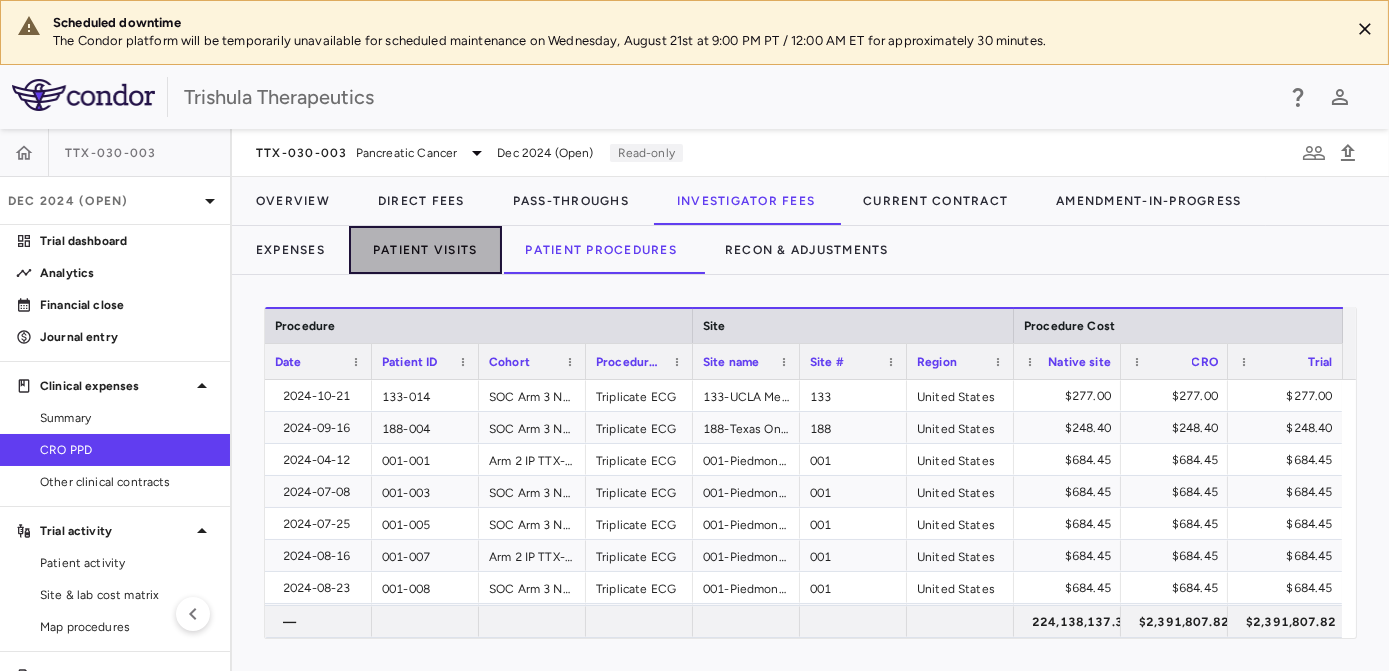 click on "Patient Visits" at bounding box center (425, 250) 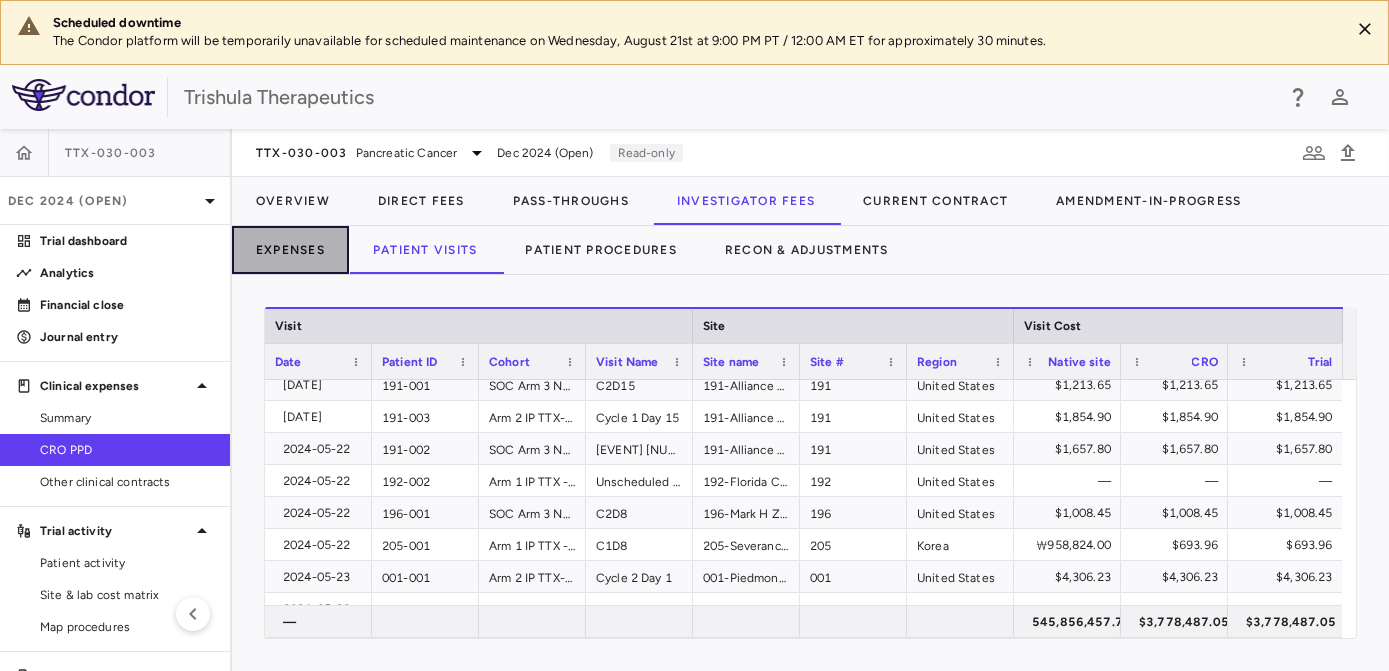 click on "Expenses" at bounding box center [290, 250] 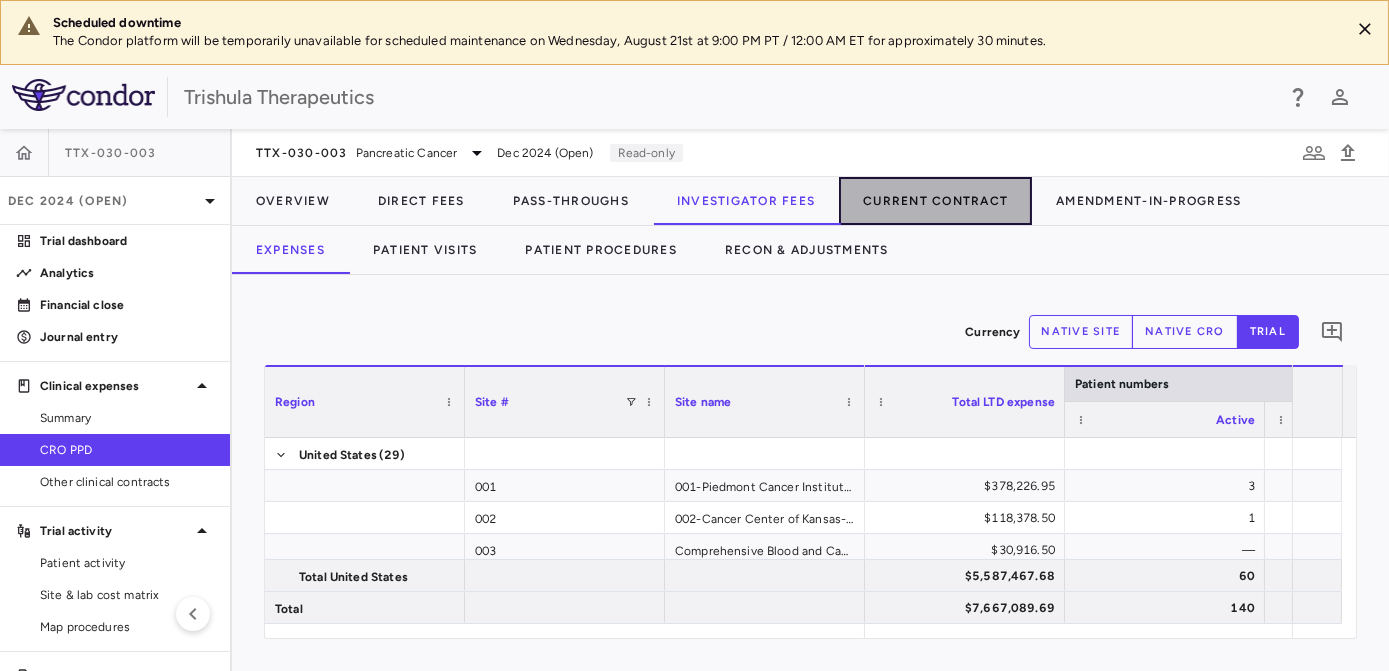 click on "Current Contract" at bounding box center [935, 201] 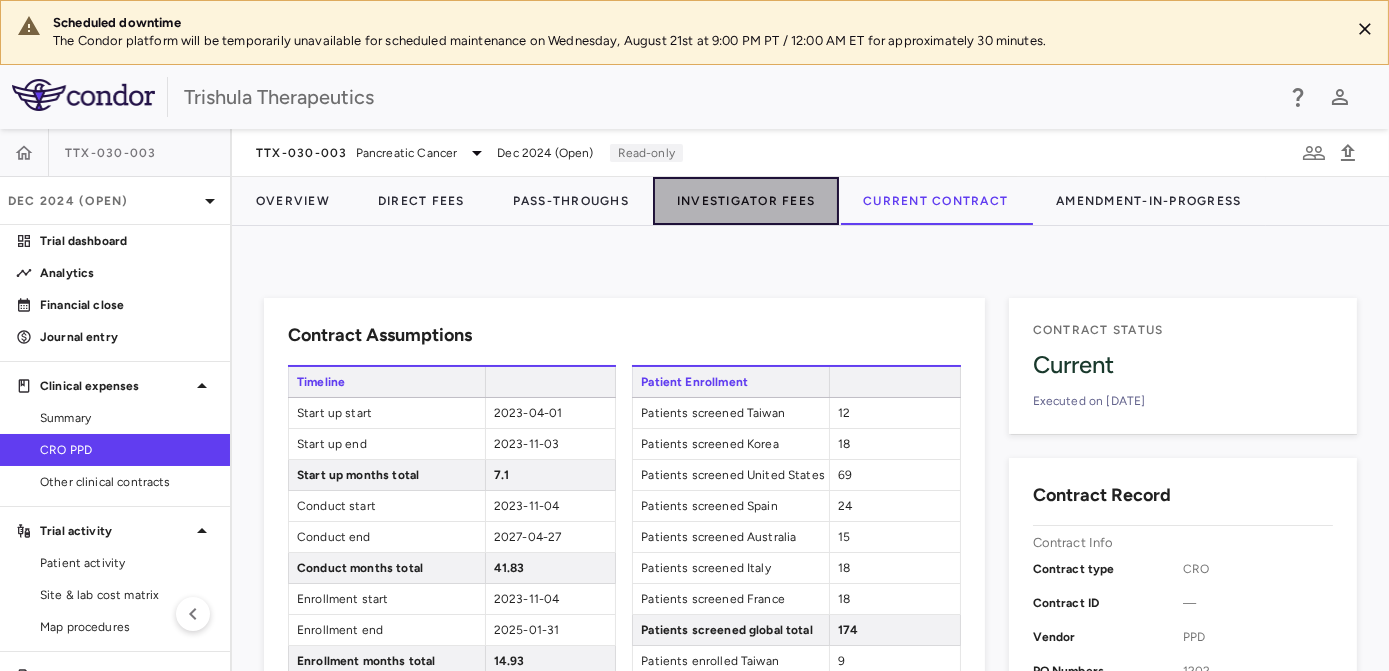 click on "Investigator Fees" at bounding box center (746, 201) 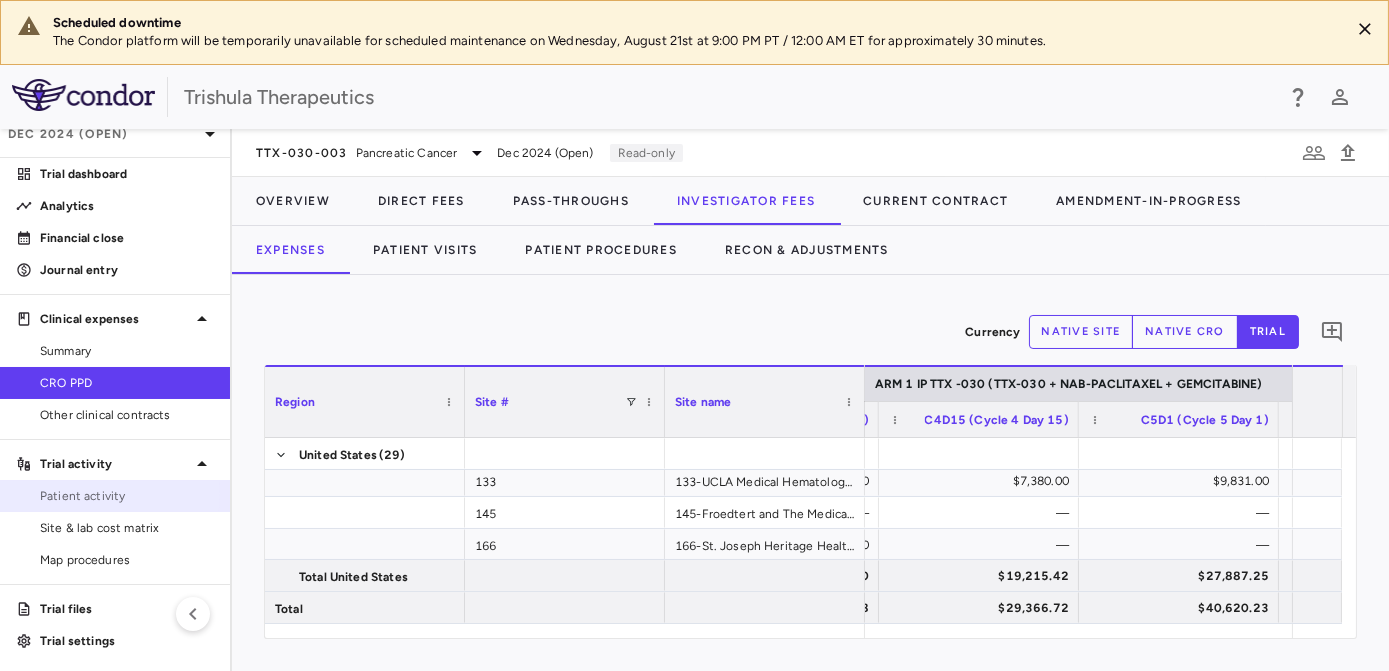 click on "Patient activity" at bounding box center [127, 496] 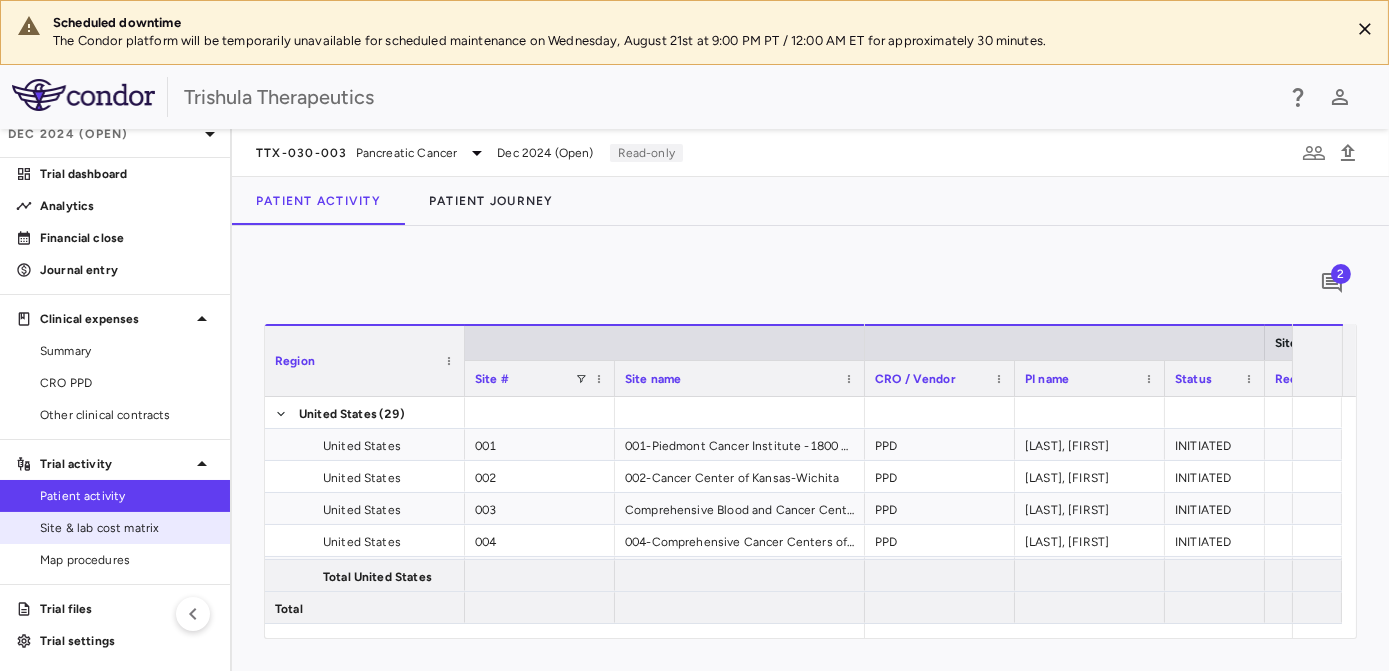 click on "Site & lab cost matrix" at bounding box center (127, 528) 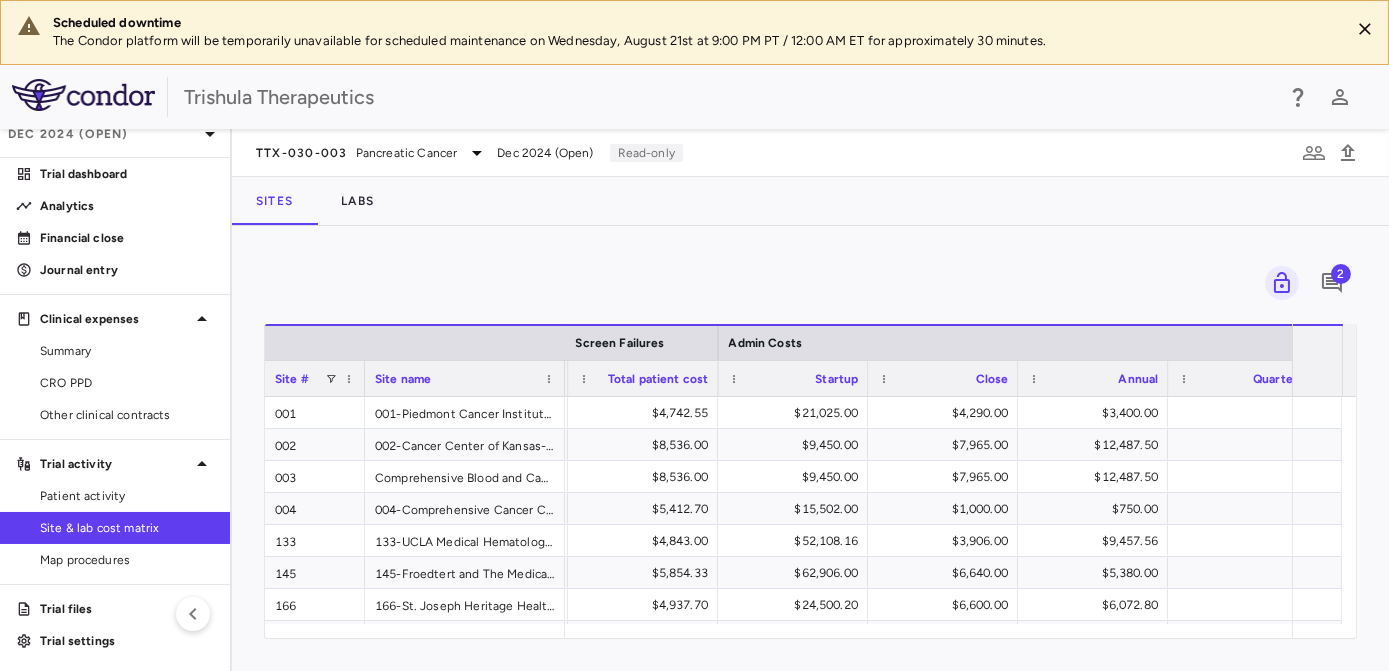 click on "Startup" at bounding box center [836, 379] 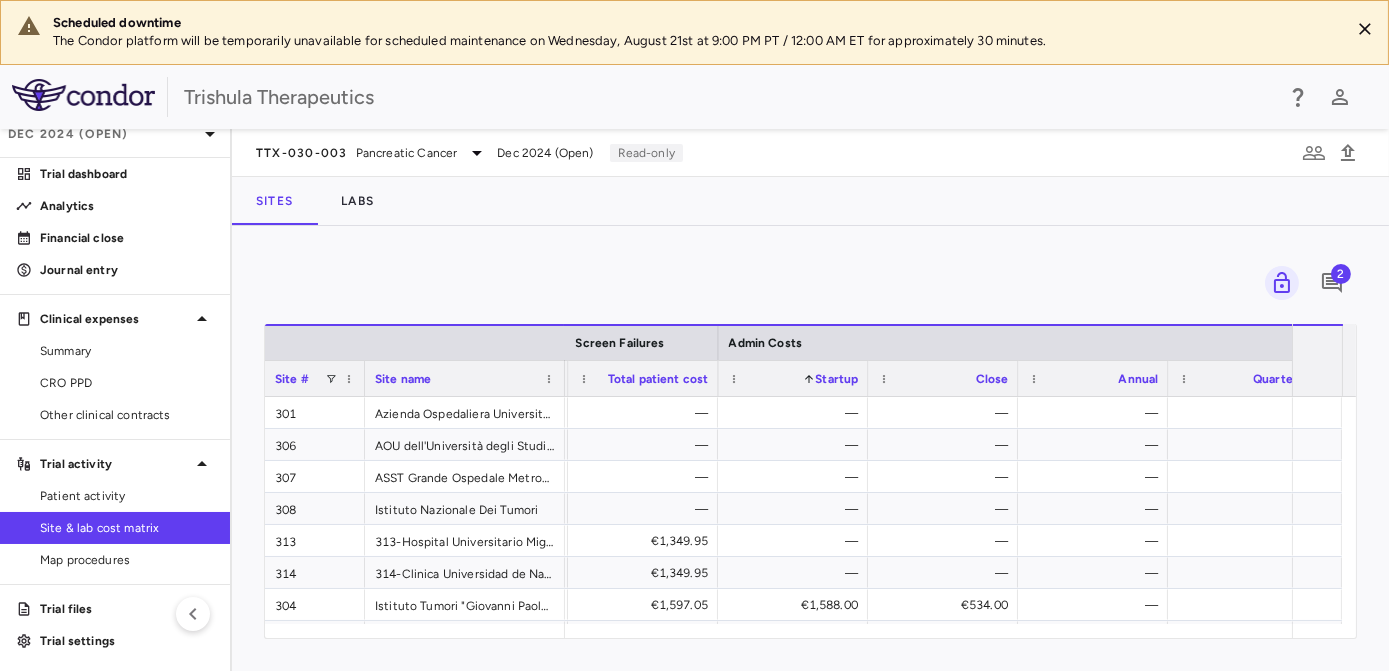 click on "Startup" at bounding box center (836, 379) 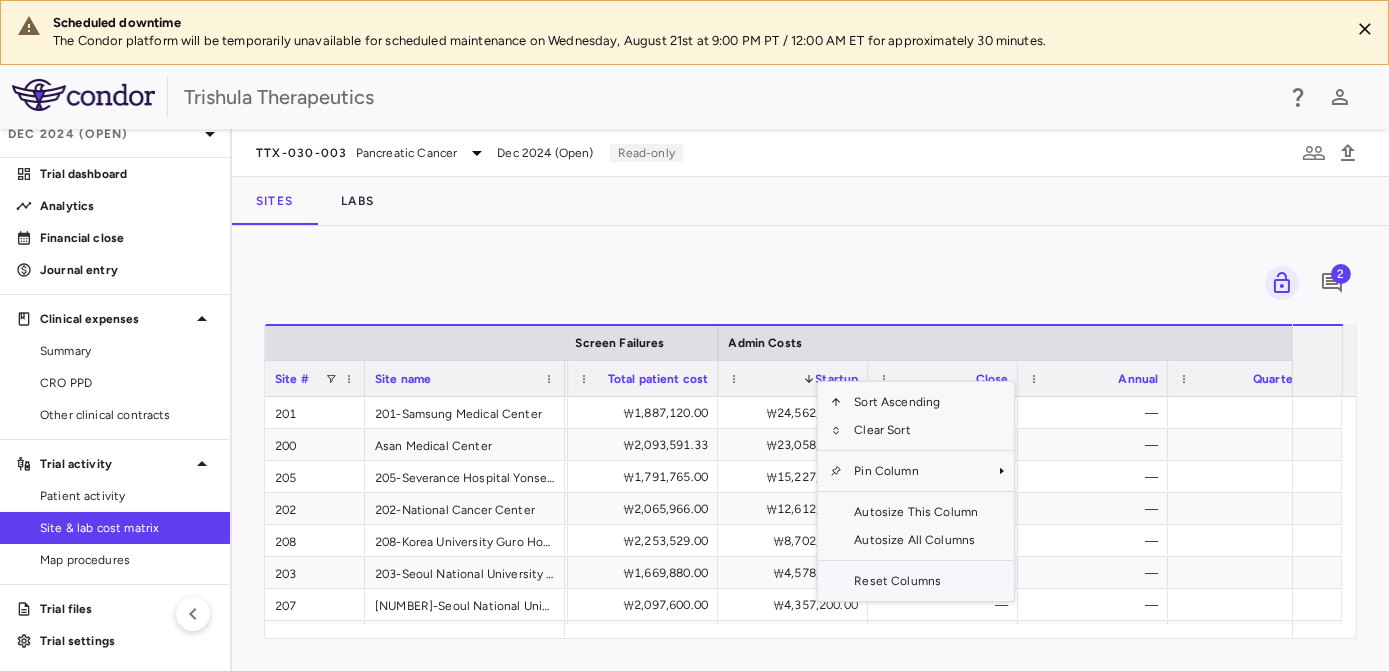 click on "Reset Columns" at bounding box center [916, 581] 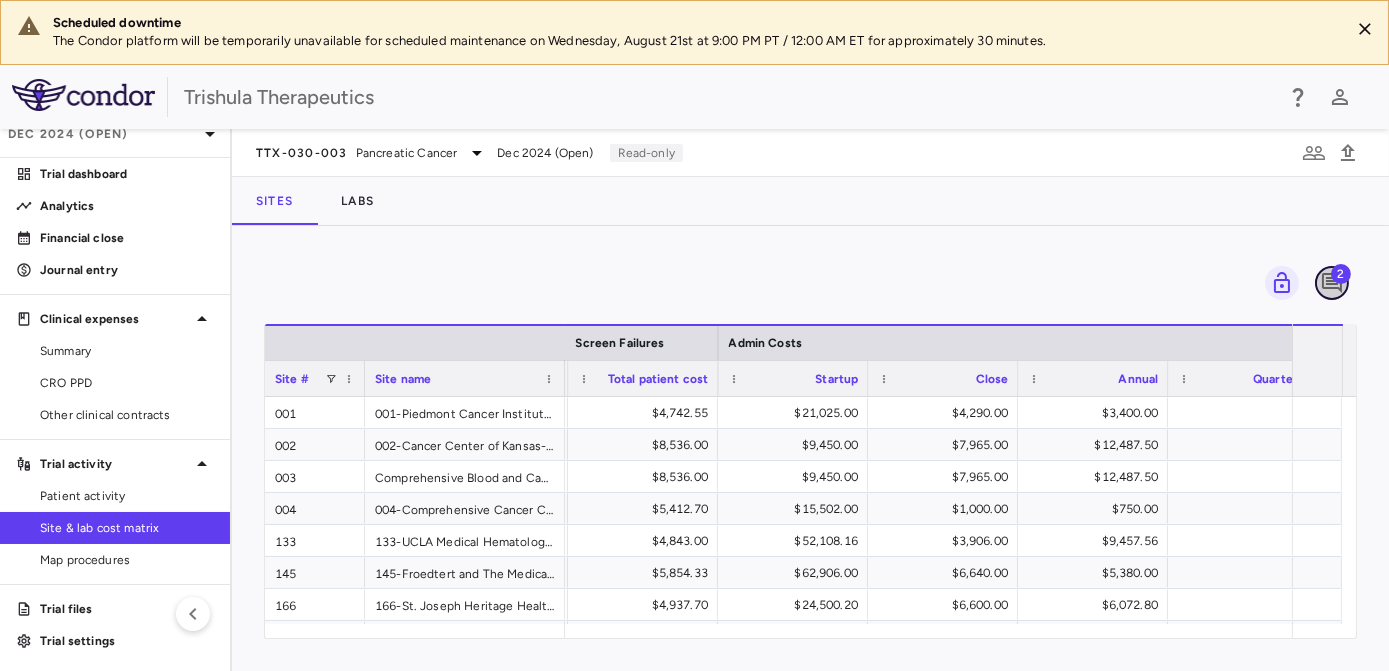 click 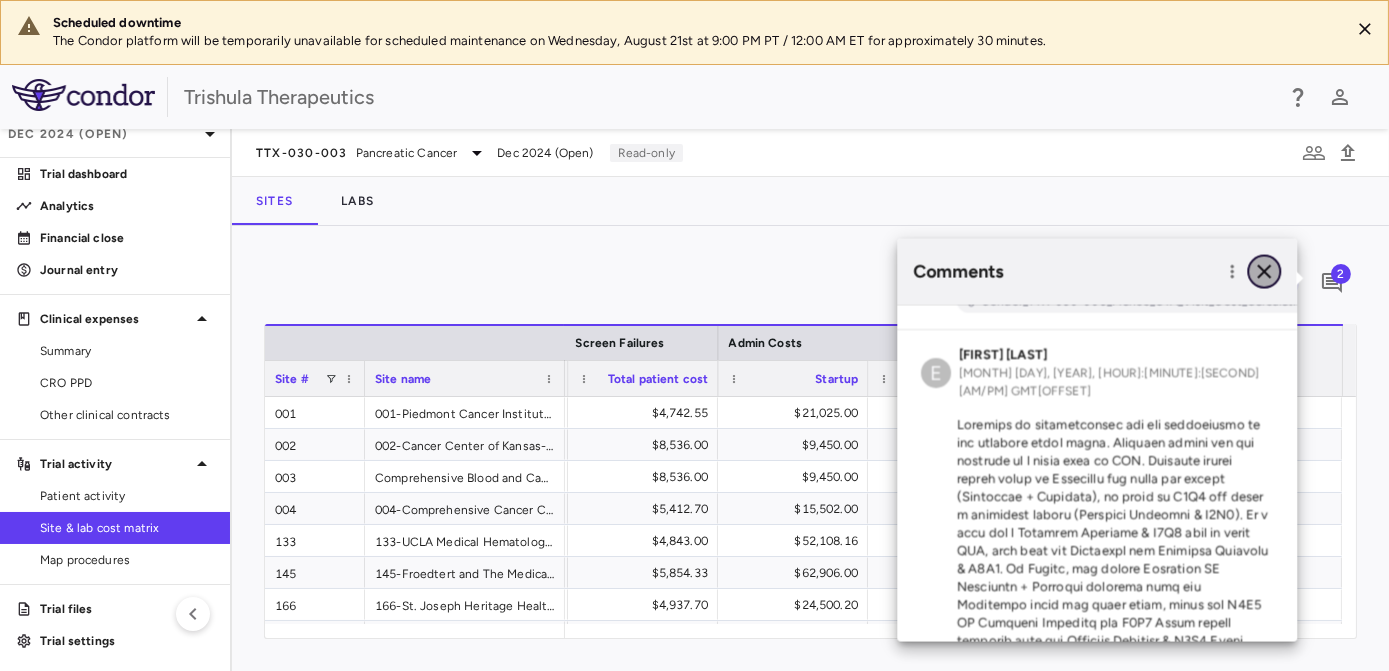click 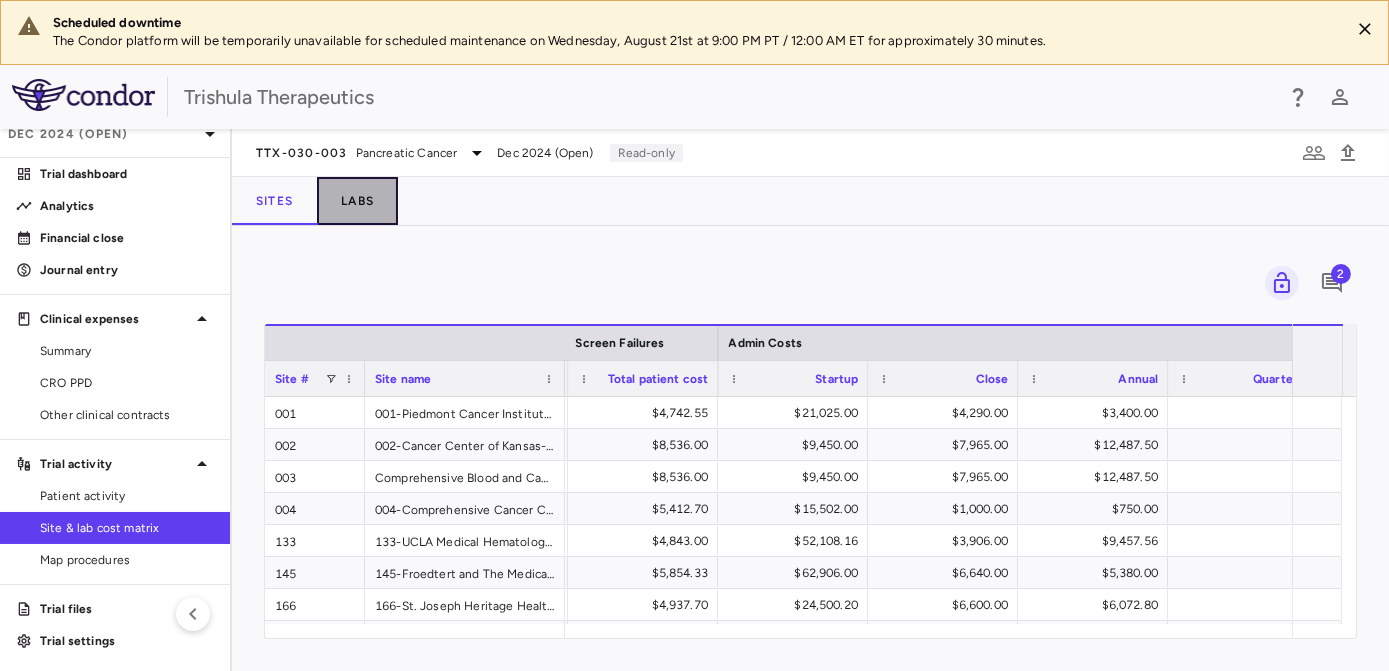 click on "Labs" at bounding box center [357, 201] 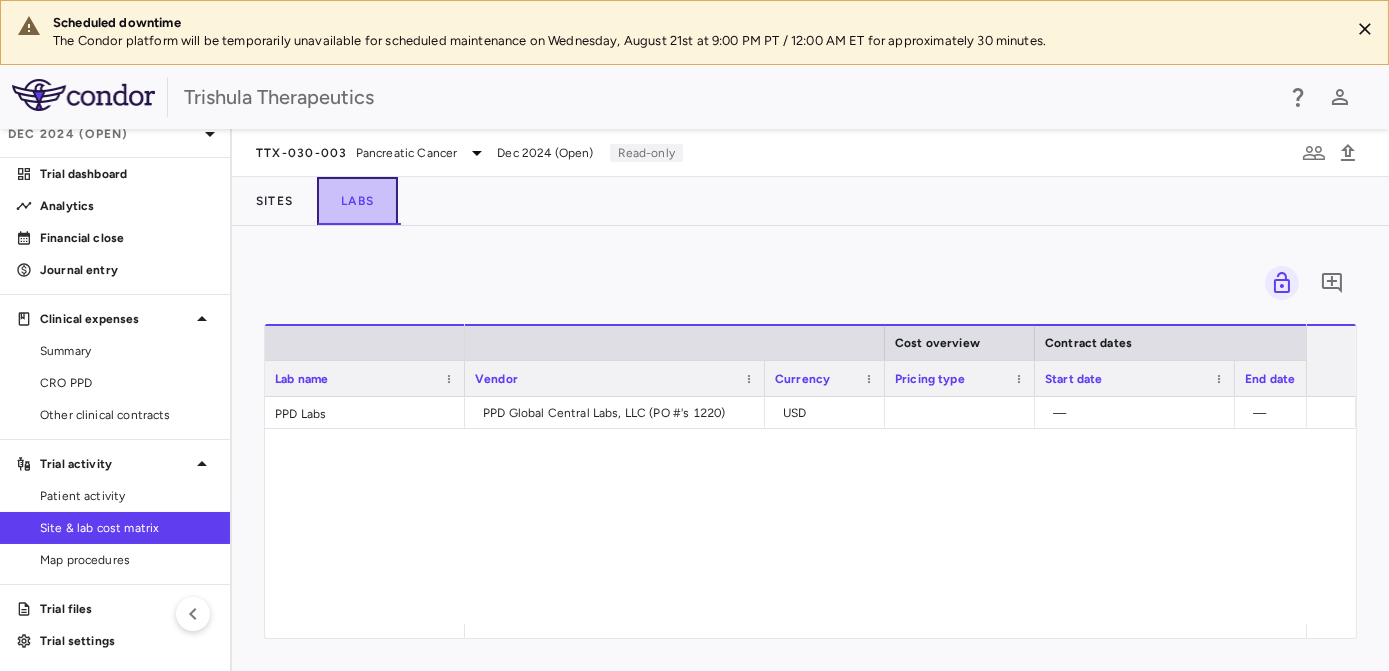 click on "Labs" at bounding box center (357, 201) 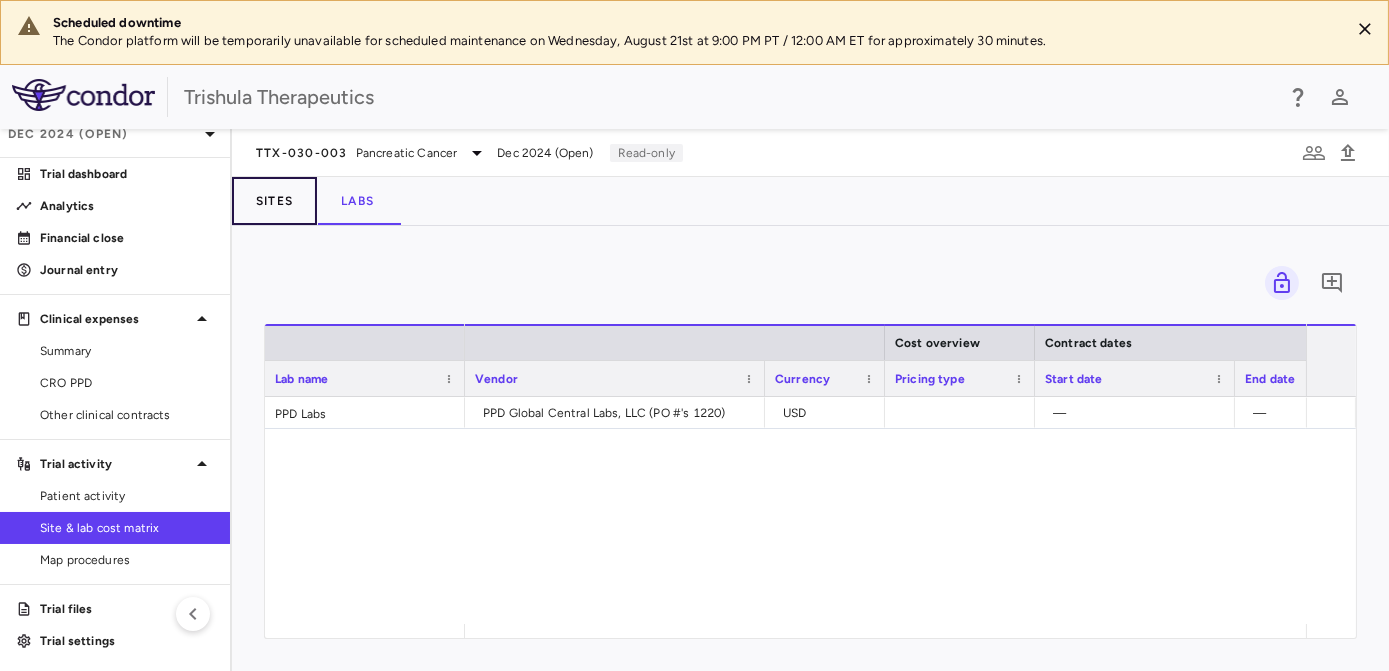 click on "Sites" at bounding box center (274, 201) 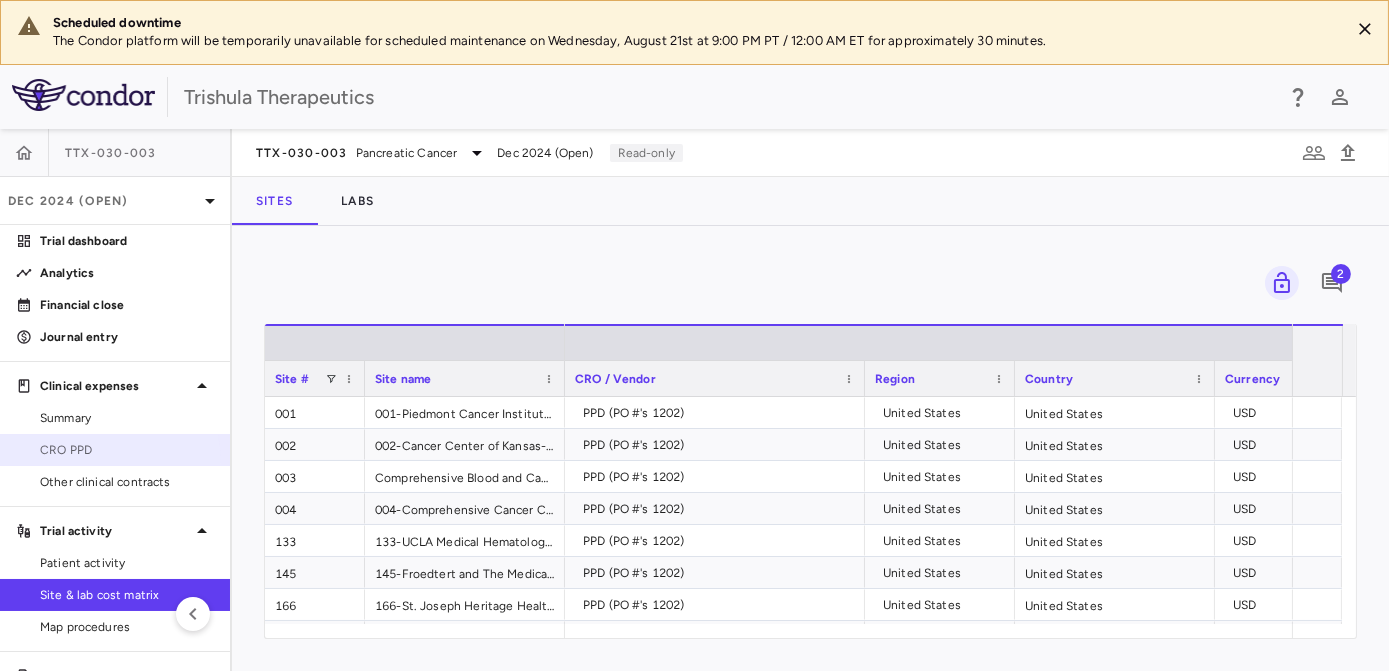 click on "CRO PPD" at bounding box center (115, 450) 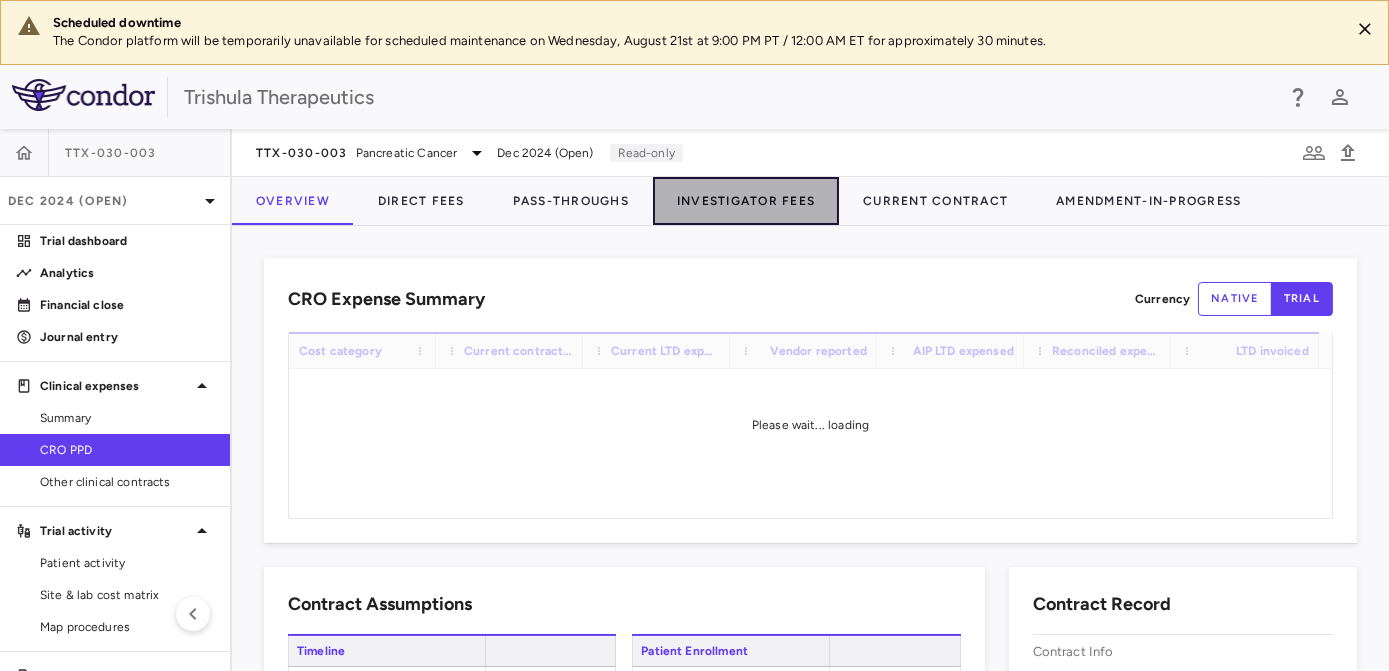 click on "Investigator Fees" at bounding box center (746, 201) 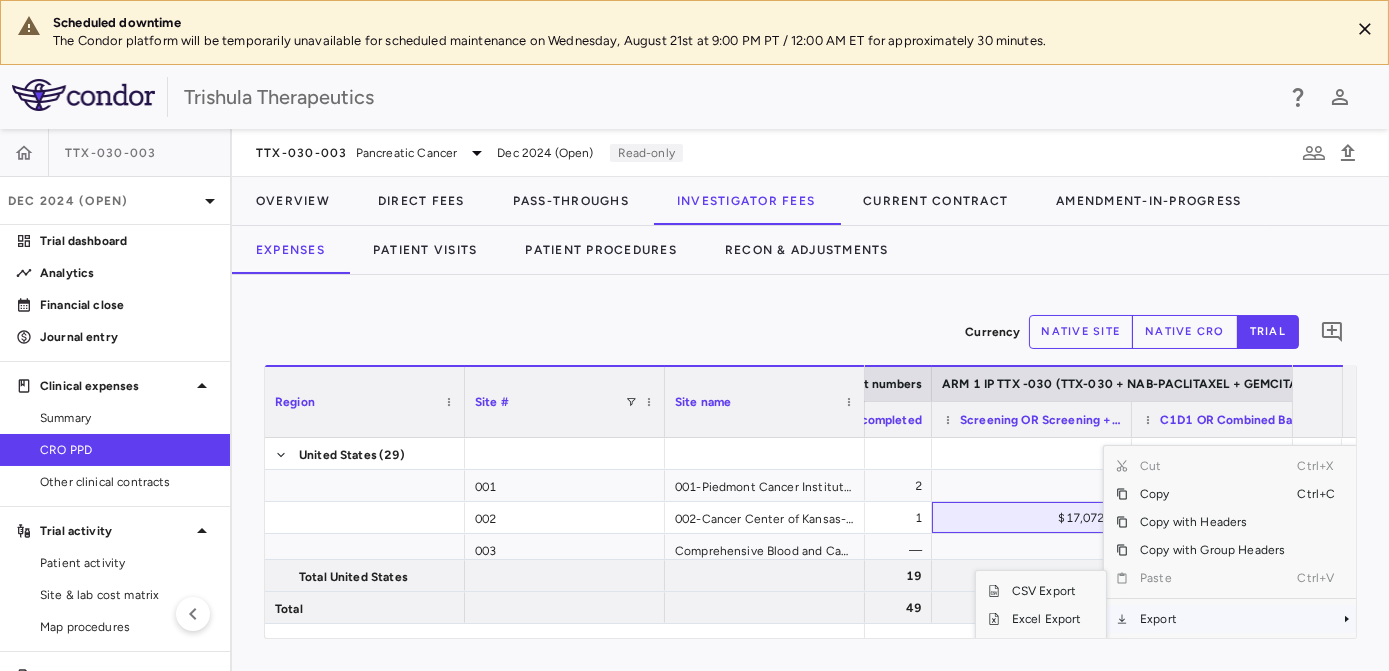 click on "Export" at bounding box center [1212, 619] 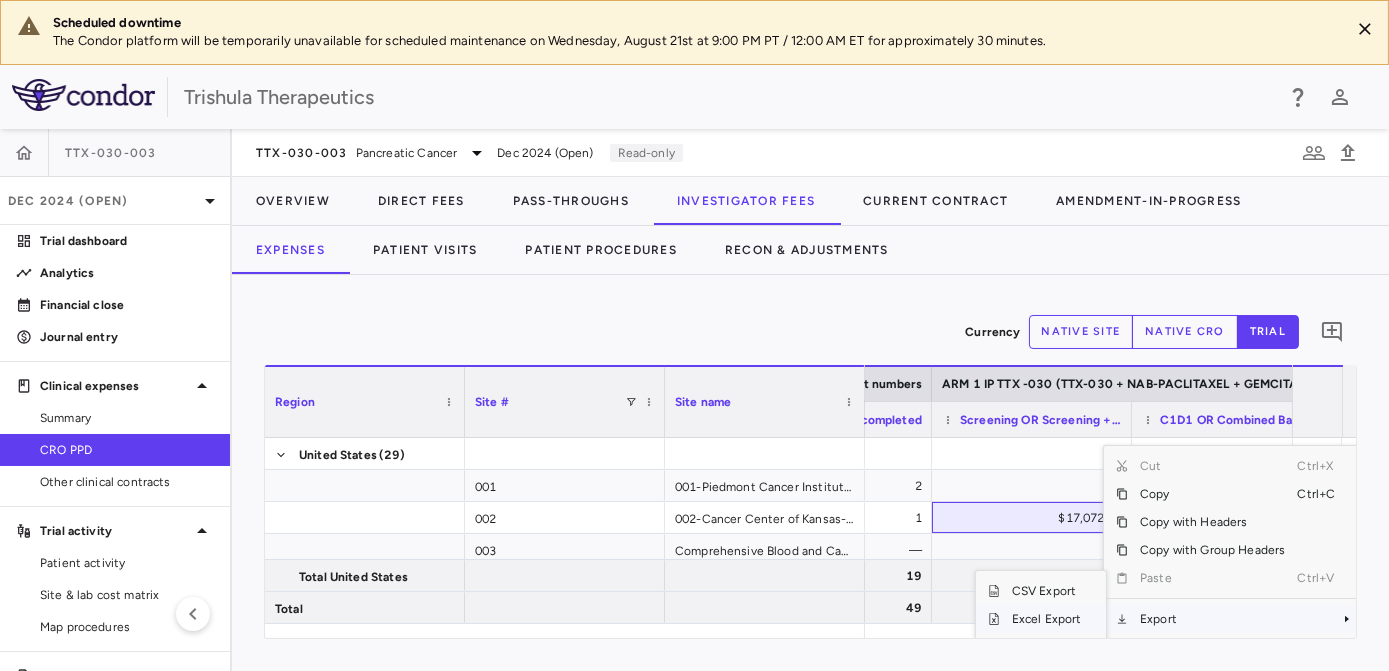 click on "Excel Export" at bounding box center (1047, 619) 